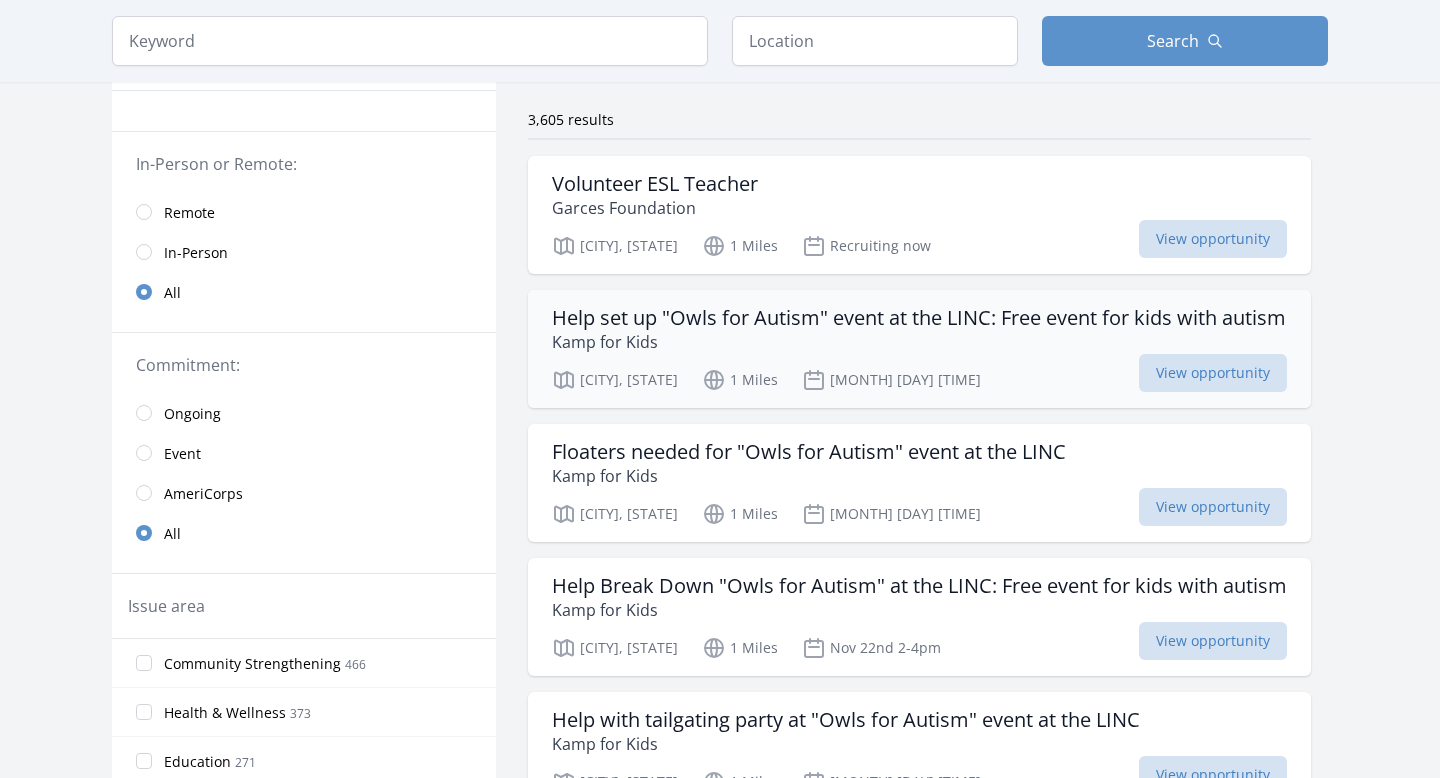 scroll, scrollTop: 138, scrollLeft: 0, axis: vertical 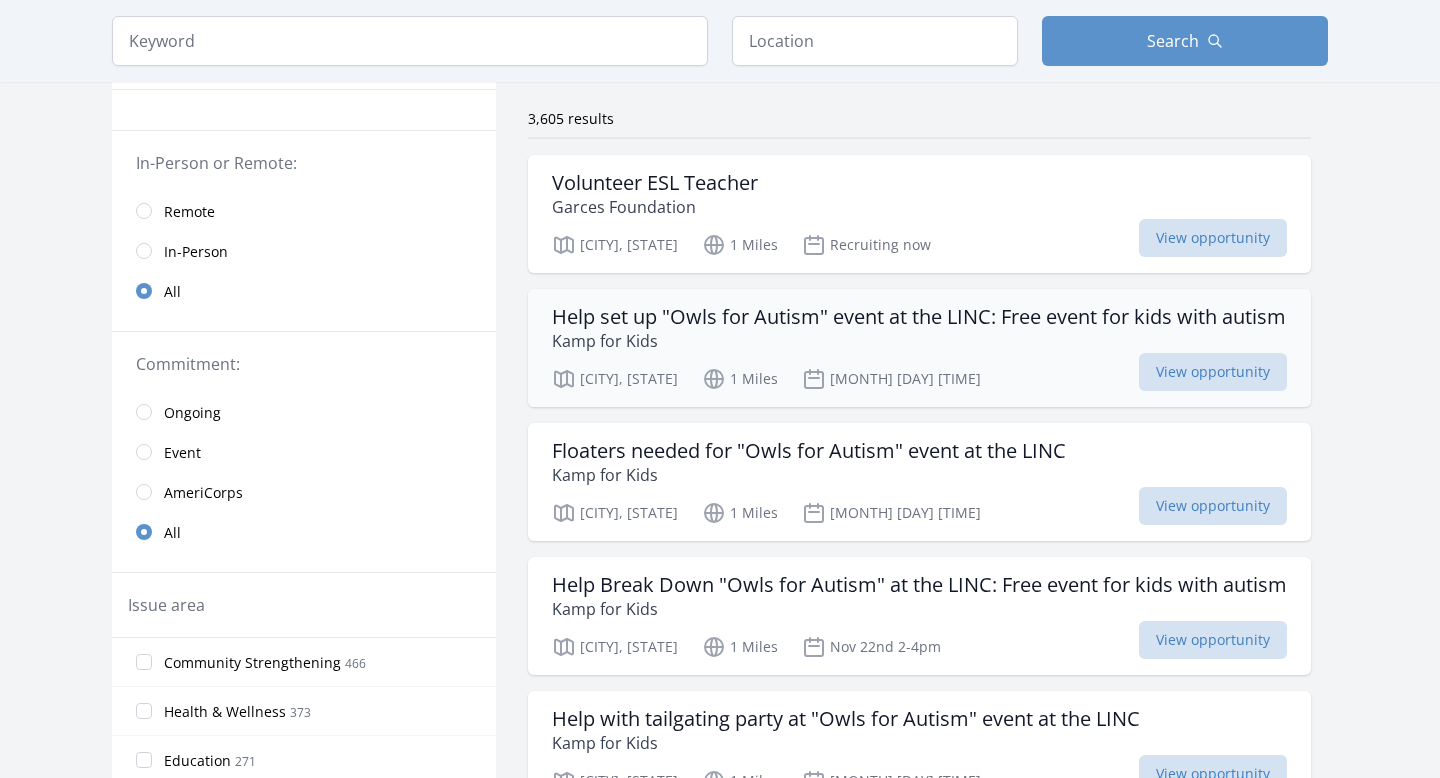 click on "Help set up "Owls for Autism" event at the LINC: Free event for kids with autism" at bounding box center (919, 317) 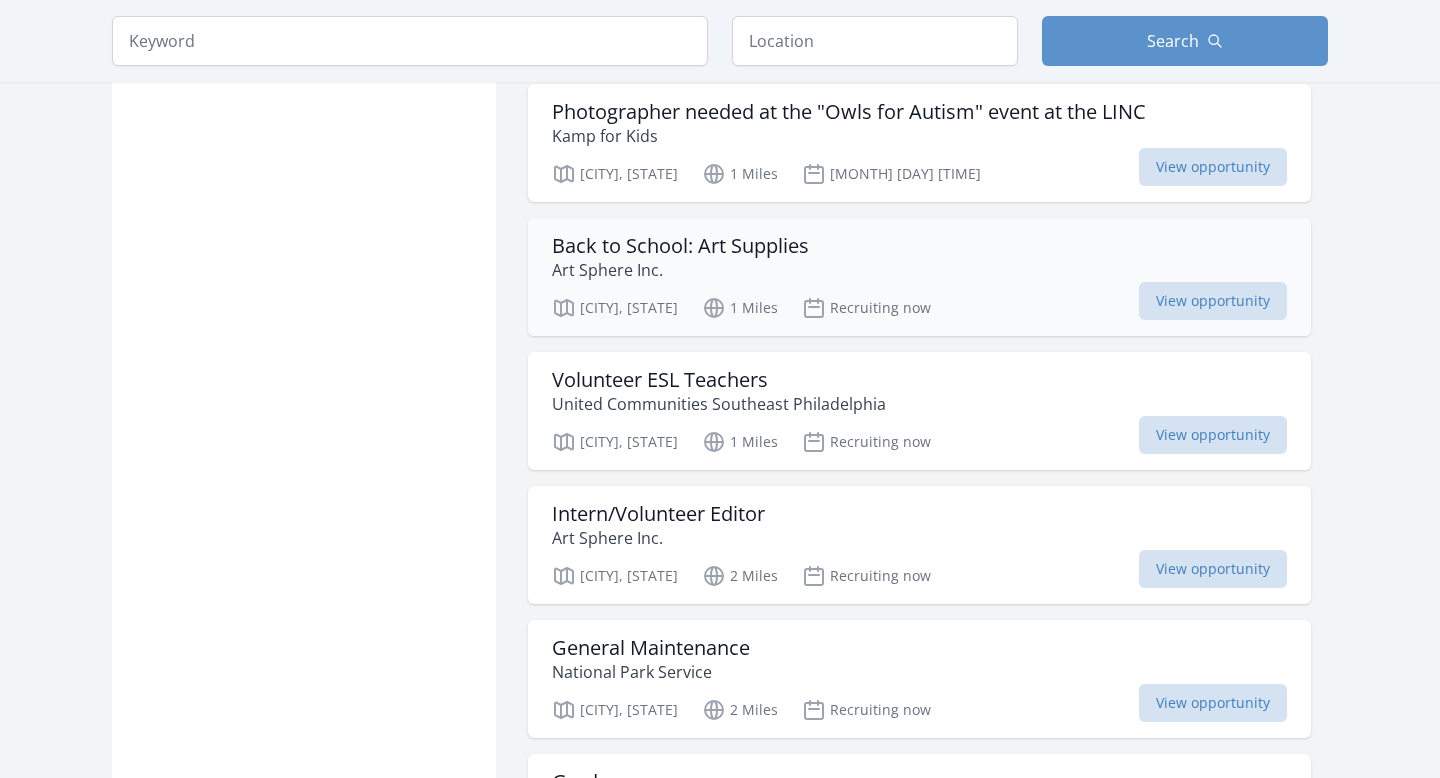 scroll, scrollTop: 1502, scrollLeft: 0, axis: vertical 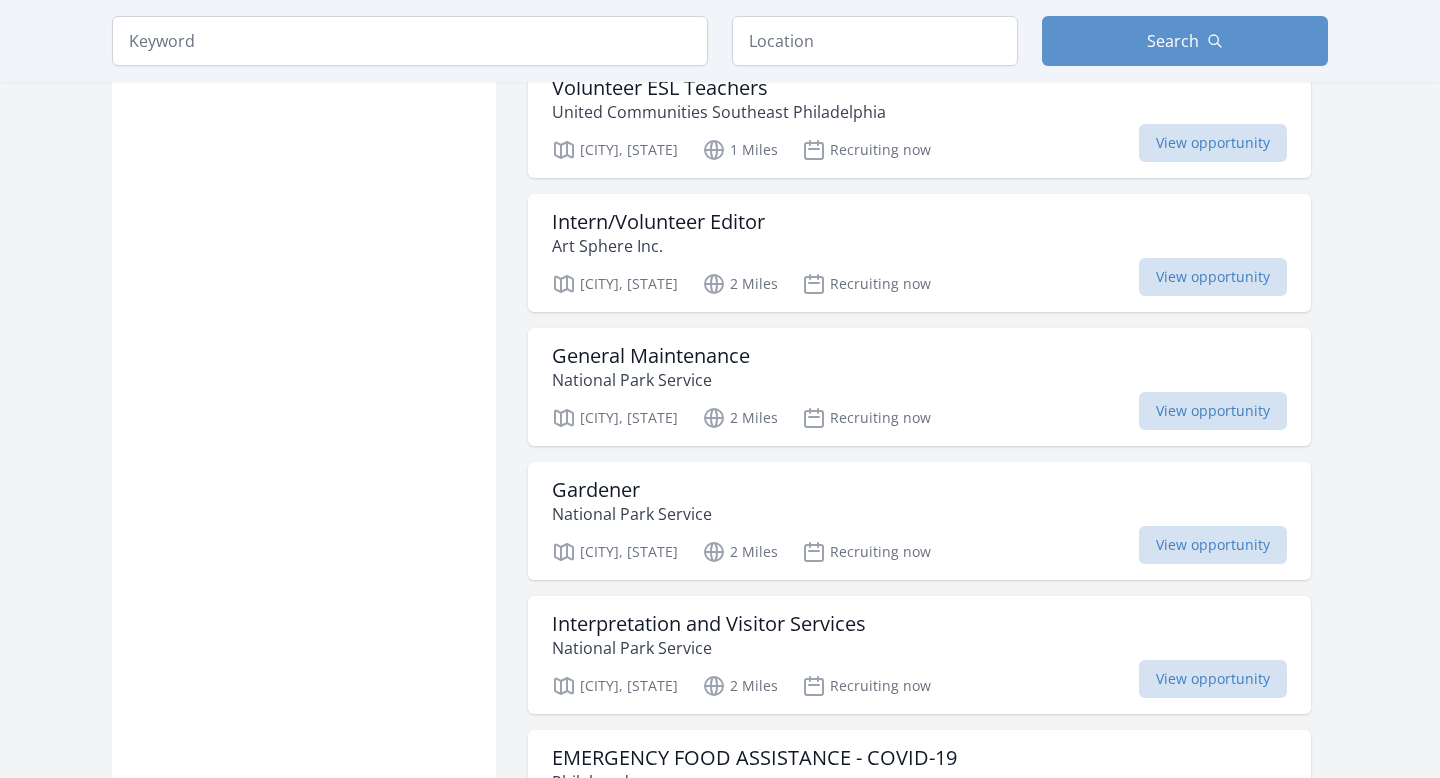 click on "Active filters
Clear filters
In-Person or Remote:   Remote   In-Person   All
Commitment:   Ongoing   Event   AmeriCorps   All
Issue area   Community Strengthening   466   Health & Wellness   373   Education   271   Hunger   264   Seniors   263   Environment   154   Children & Youth   147   Arts & Culture   146   Disabilities   130   Technology   98   Animals   87   Civil Rights   66   Literacy   66   Veterans & Military Families   65   Disaster Response & Recovery   64   Poverty   58   Public Safety   46   Job Training & Employment   45   Adult Education   41   Immigrant & Refugee Services   41   Women's Issues   33   Homelessness   31" at bounding box center [304, -92] 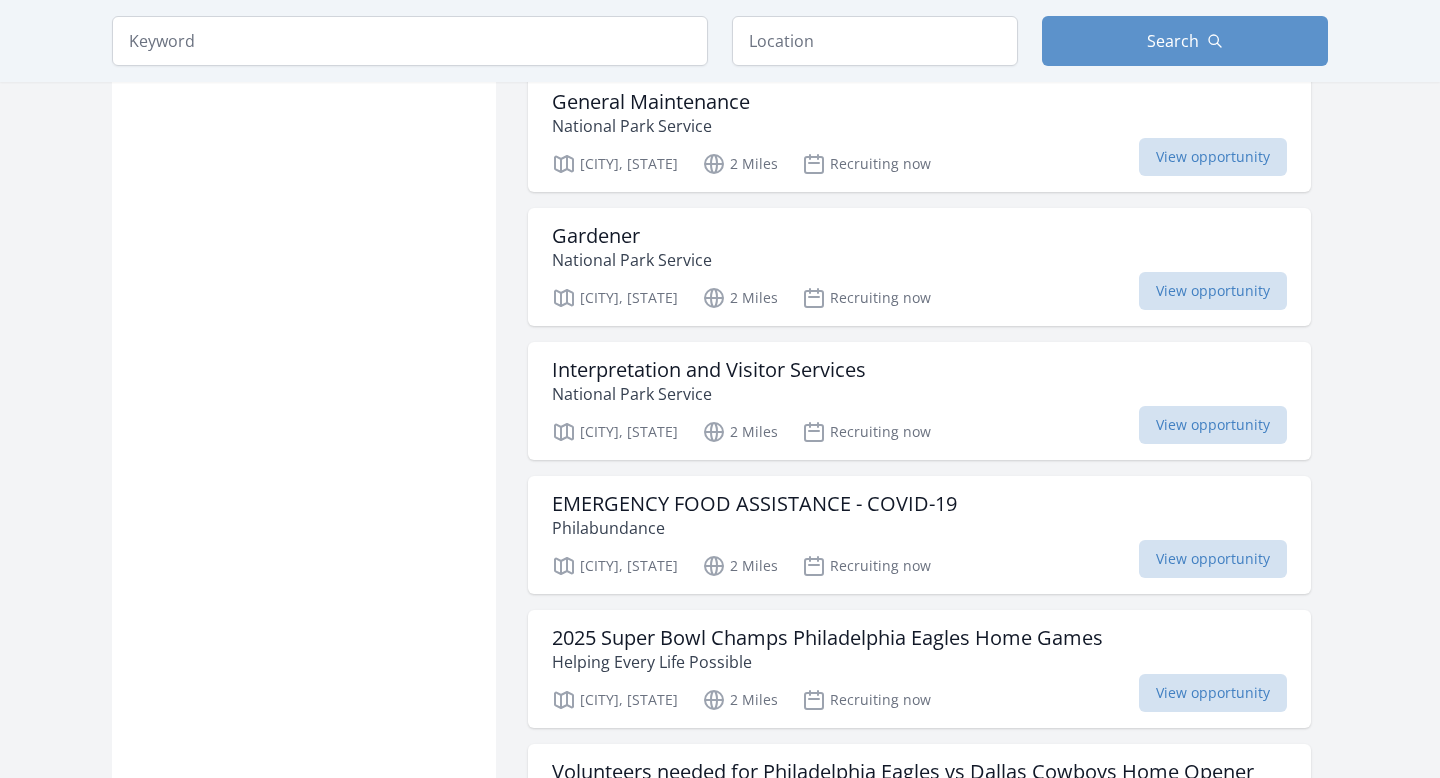 scroll, scrollTop: 1990, scrollLeft: 0, axis: vertical 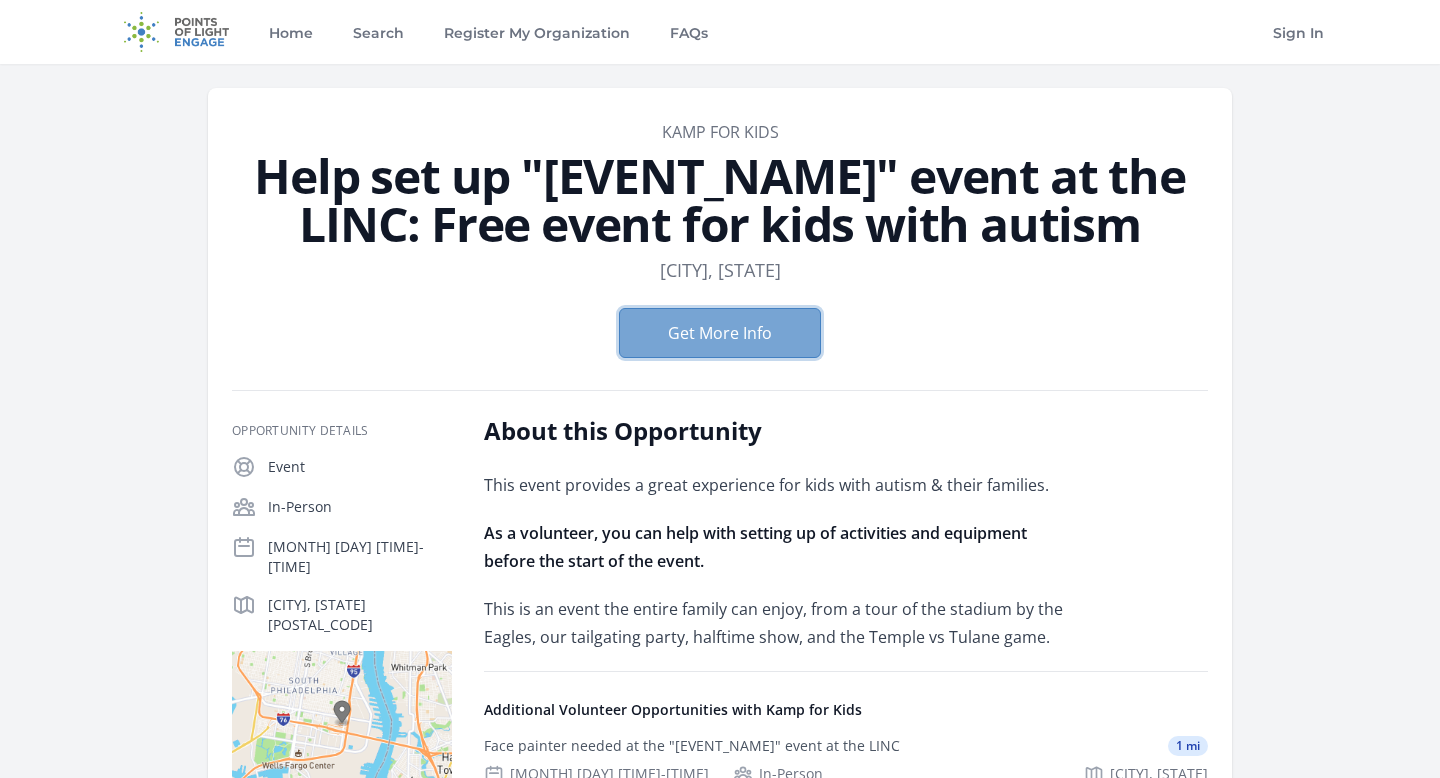 click on "Get More Info" at bounding box center [720, 333] 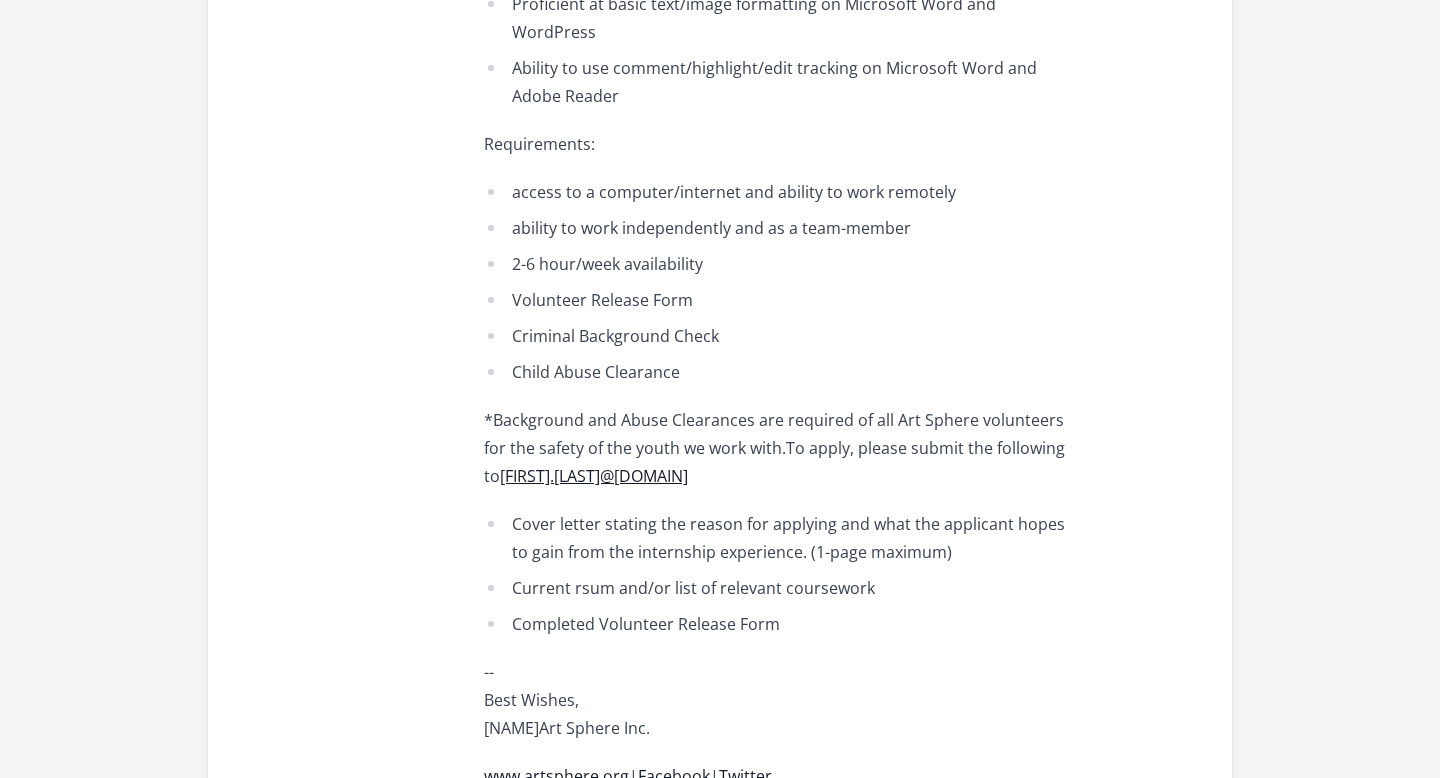 scroll, scrollTop: 1210, scrollLeft: 0, axis: vertical 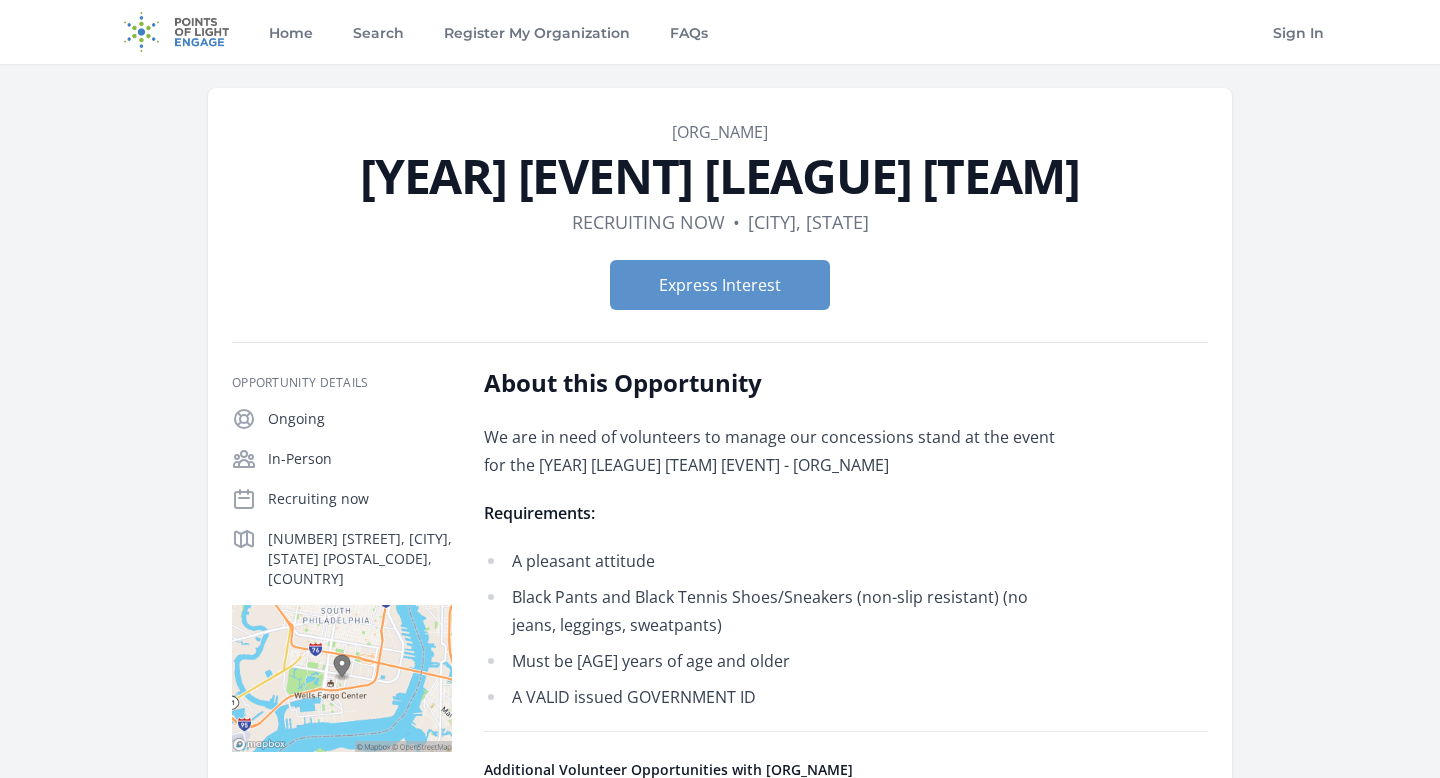 click on "[ORG_NAME]" at bounding box center (720, 132) 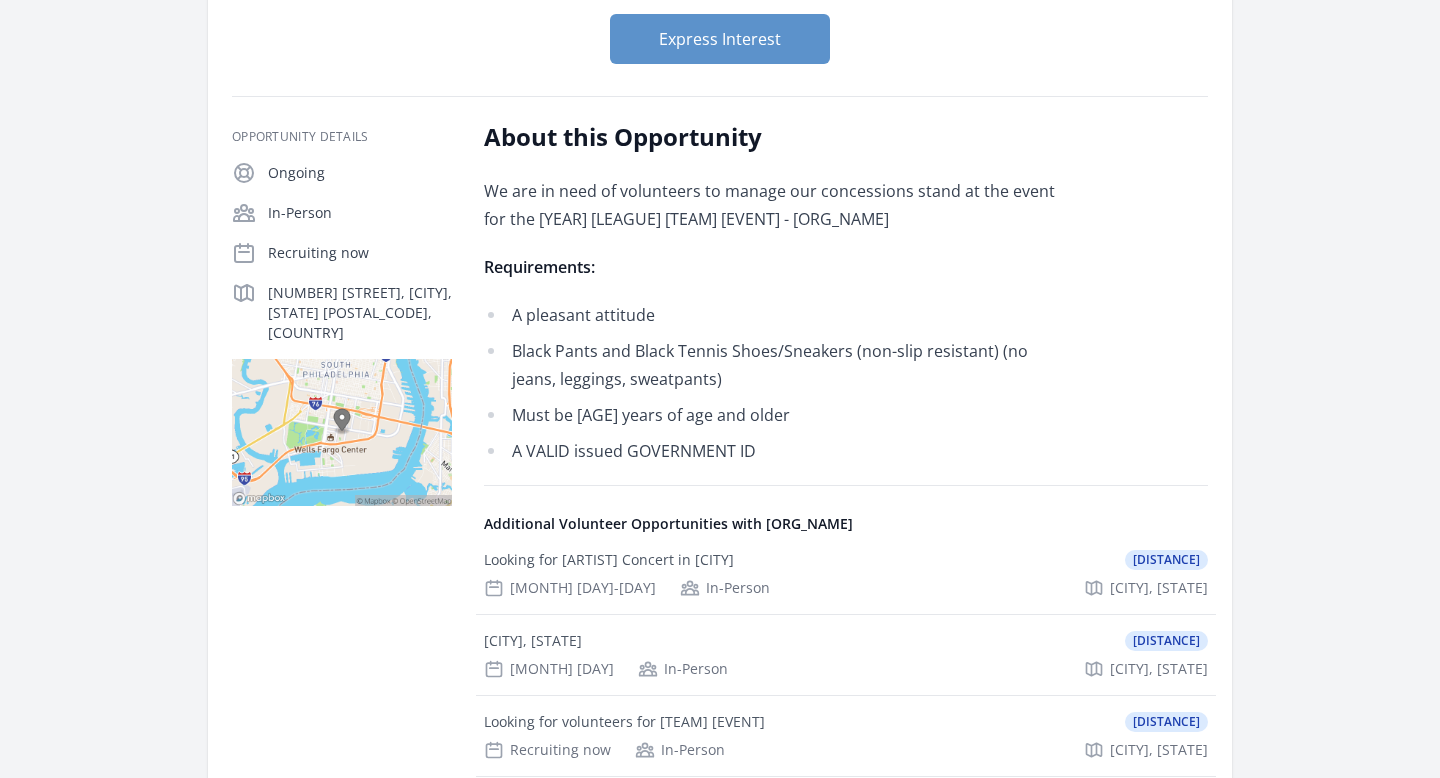scroll, scrollTop: 249, scrollLeft: 0, axis: vertical 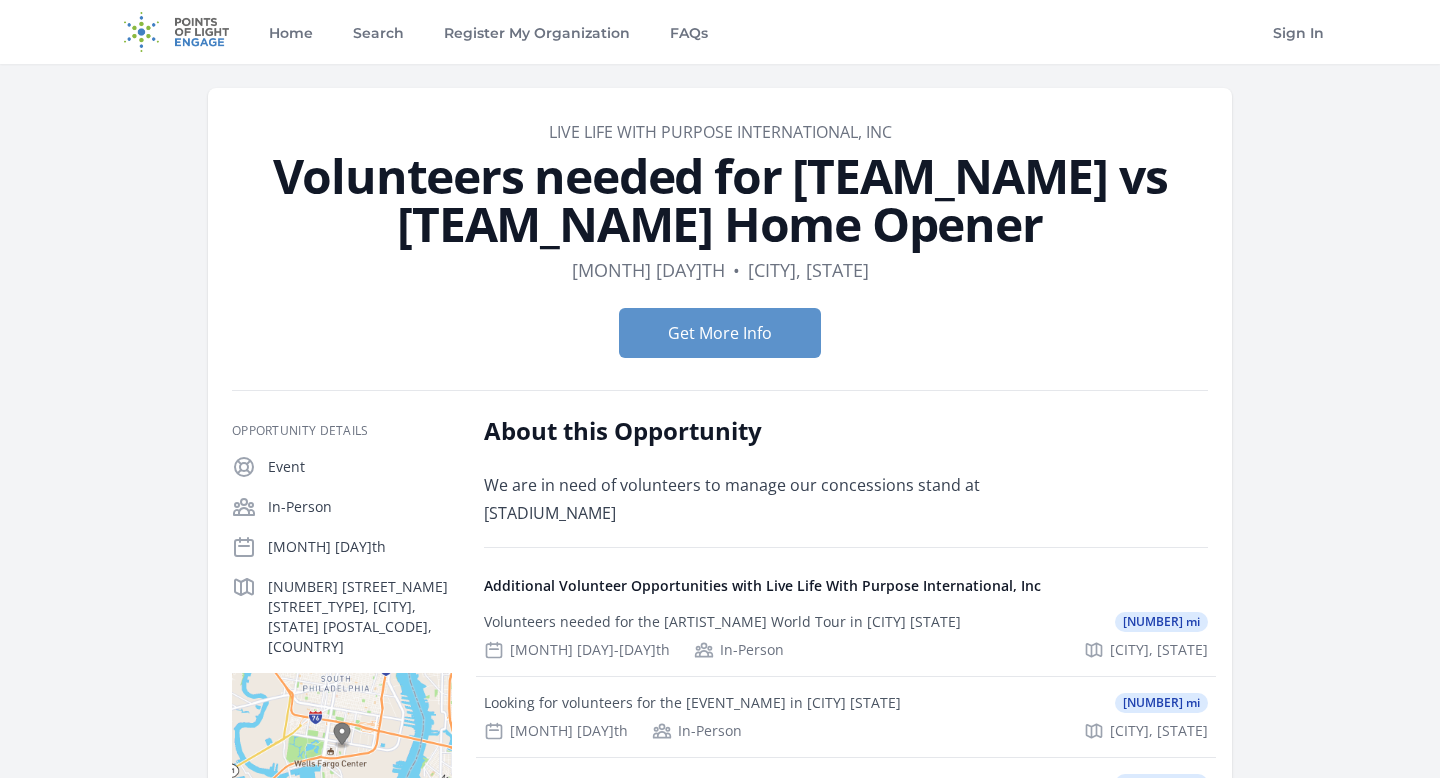 drag, startPoint x: 930, startPoint y: 136, endPoint x: 524, endPoint y: 137, distance: 406.00122 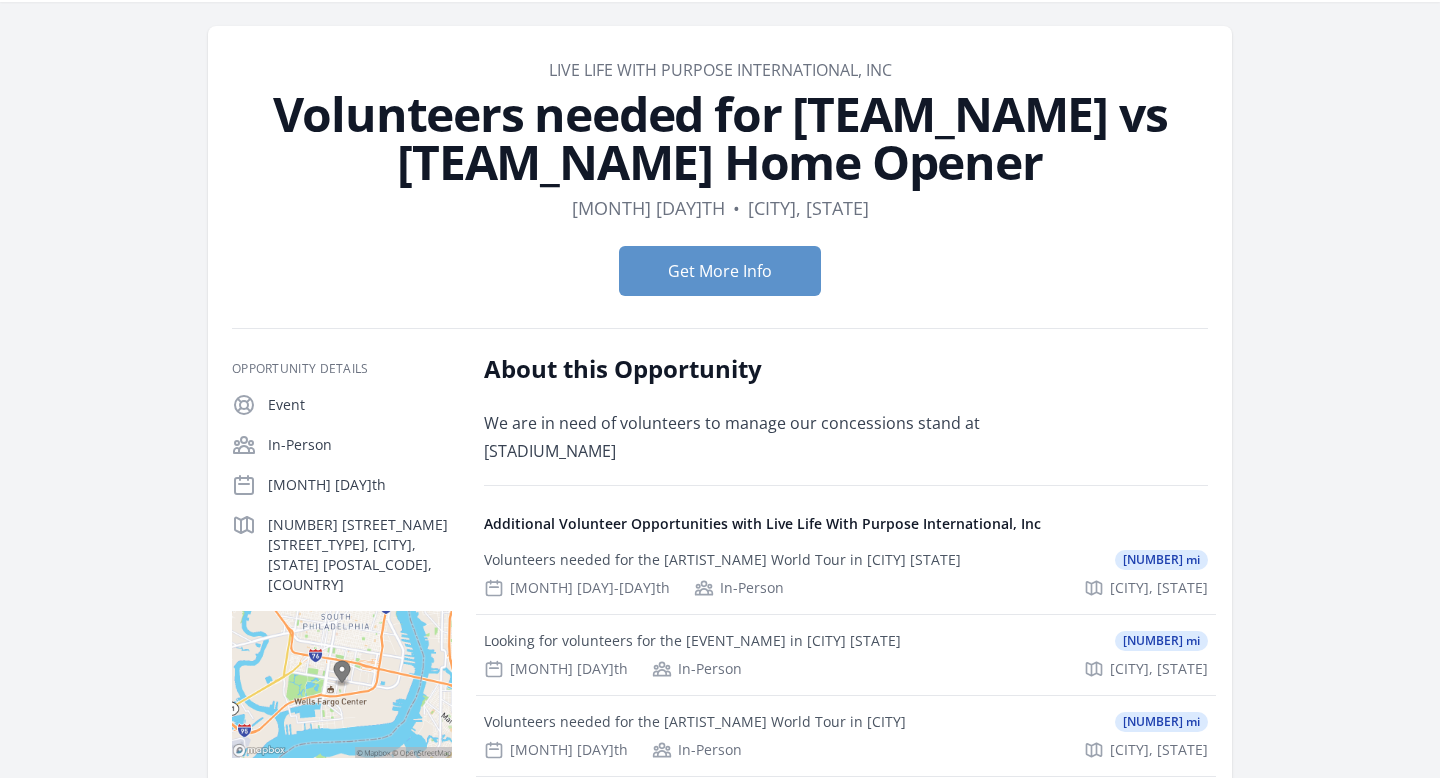 scroll, scrollTop: 2, scrollLeft: 0, axis: vertical 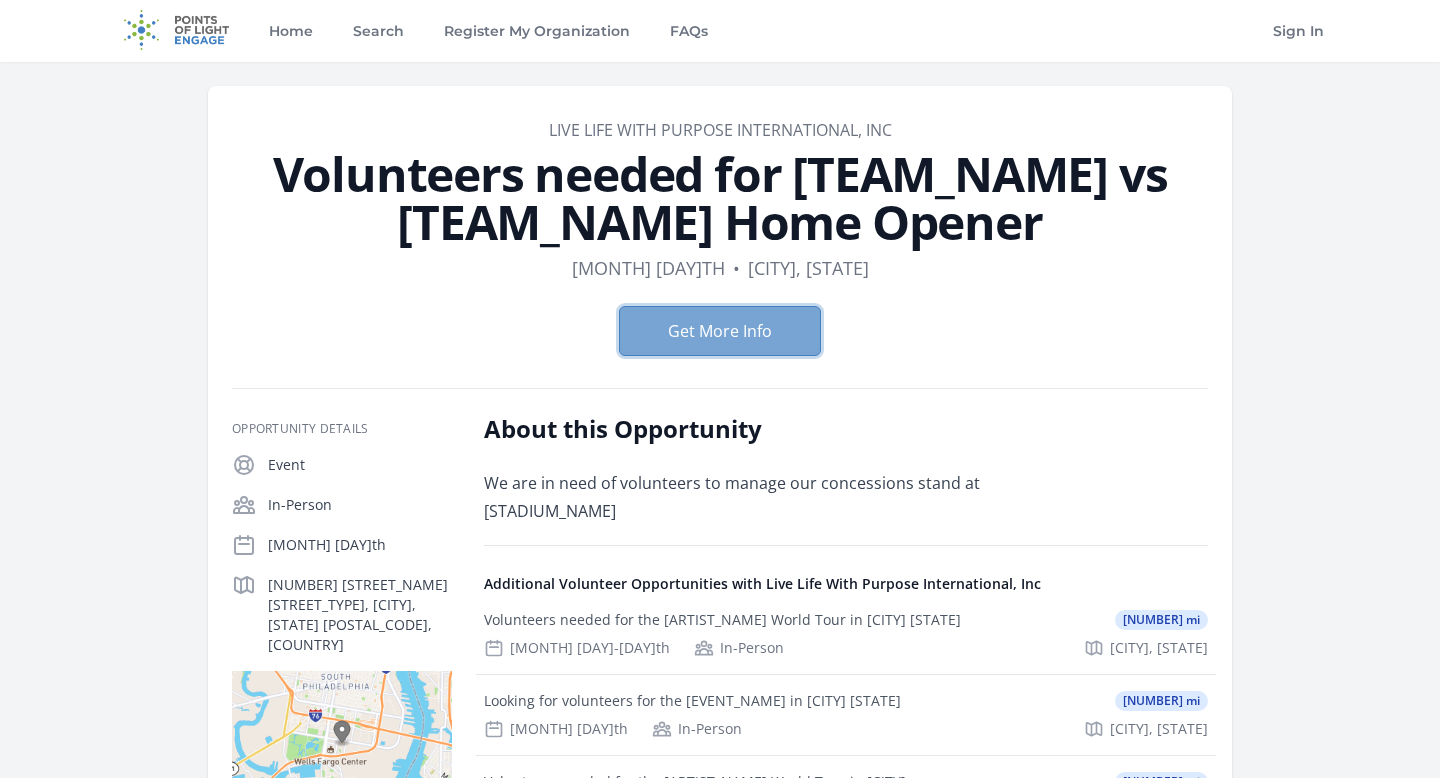 click on "Get More Info" at bounding box center [720, 331] 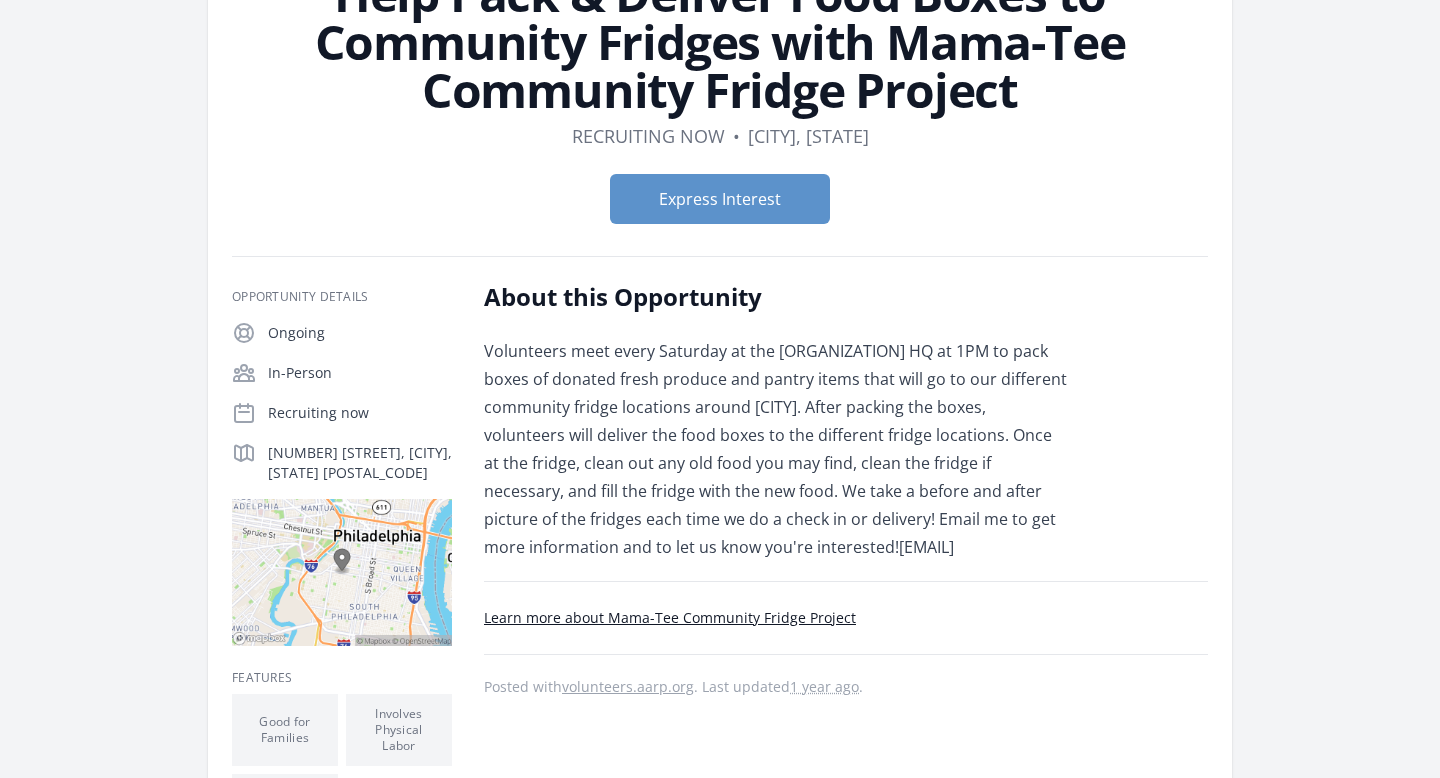 scroll, scrollTop: 253, scrollLeft: 0, axis: vertical 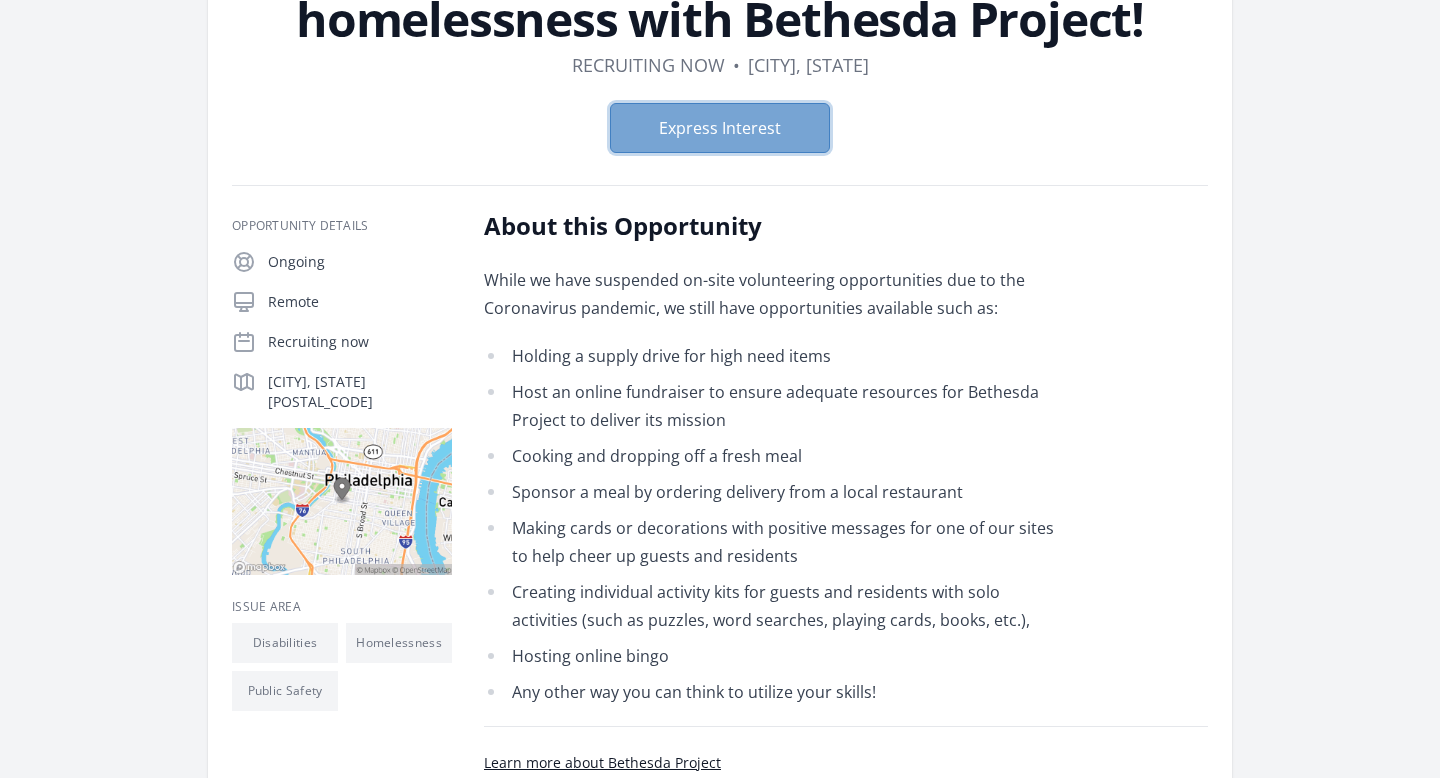 click on "Express Interest" at bounding box center (720, 128) 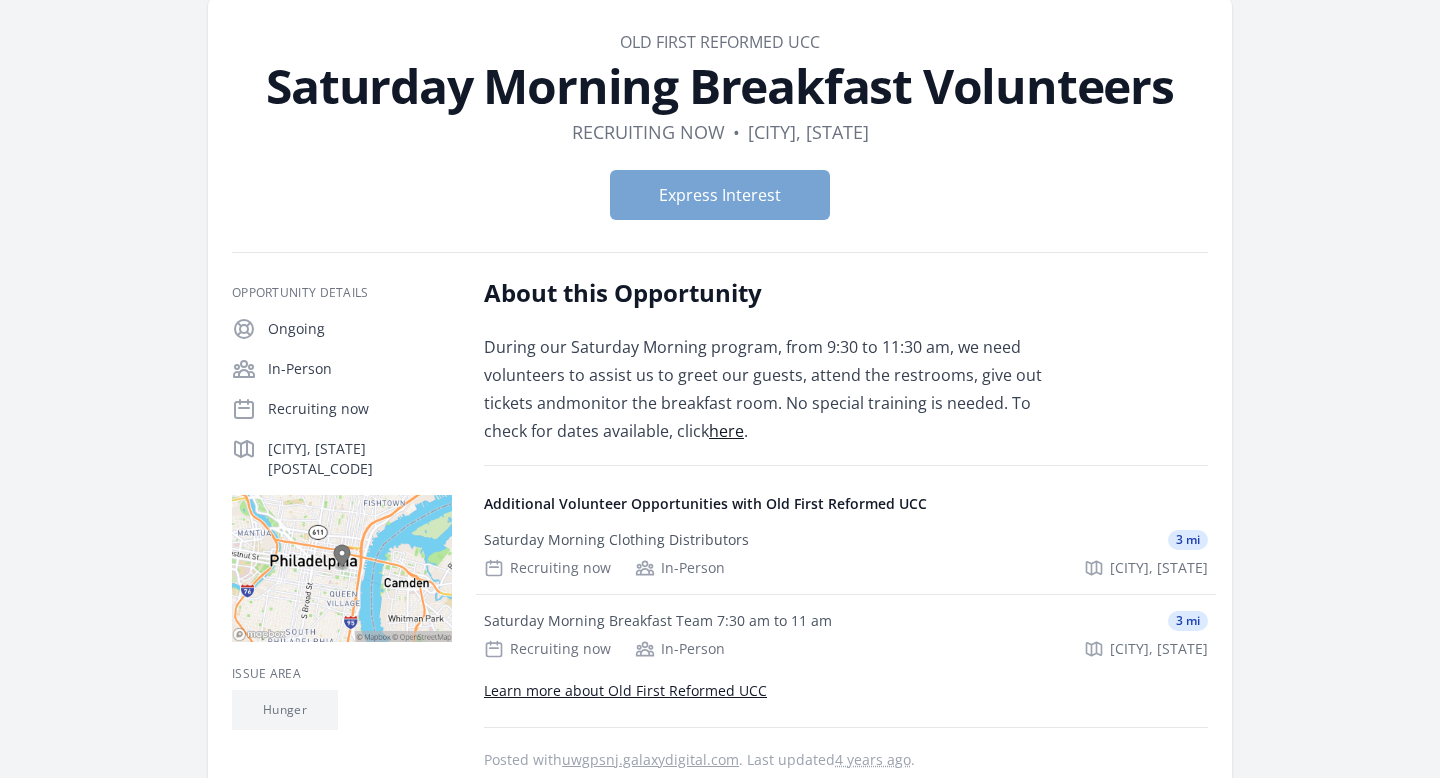 scroll, scrollTop: 130, scrollLeft: 0, axis: vertical 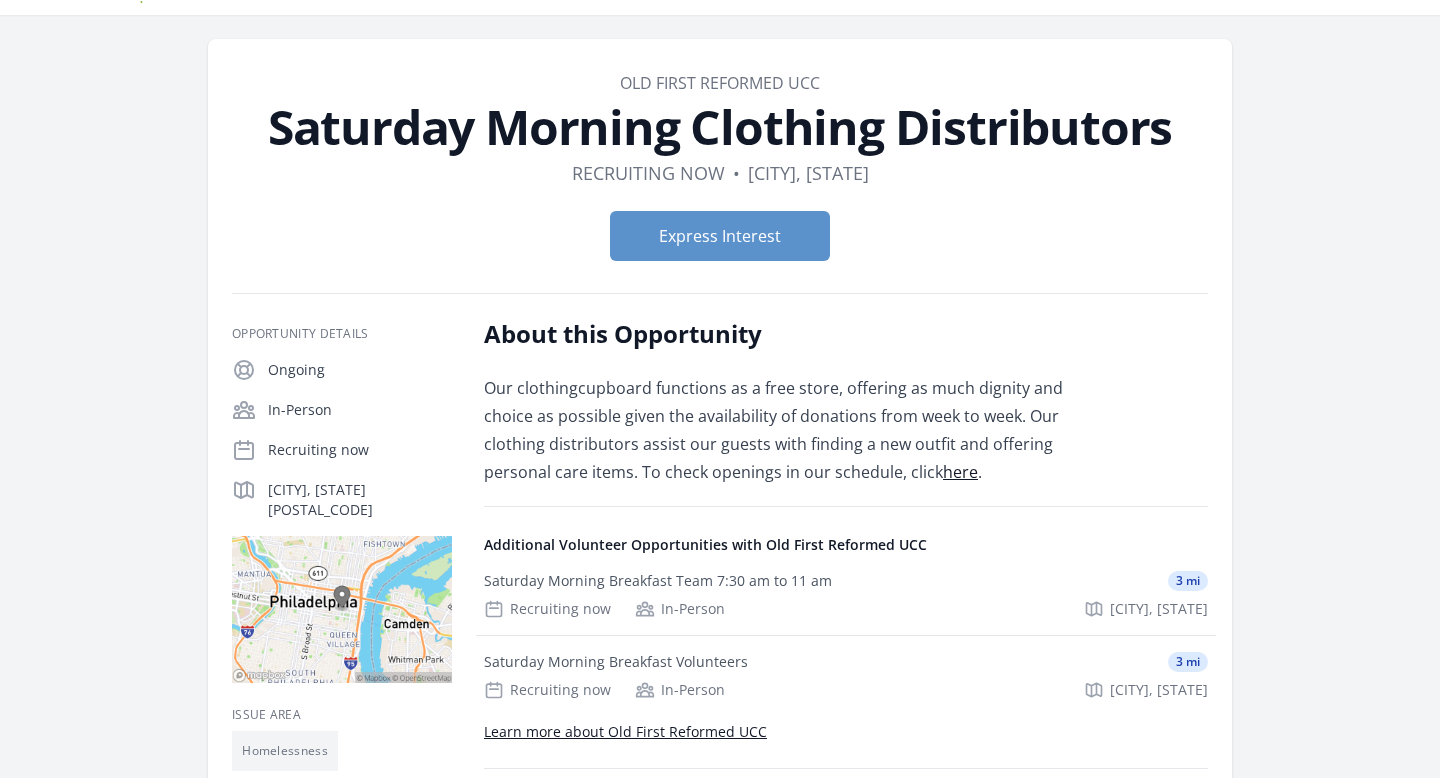 click on "here" at bounding box center [960, 472] 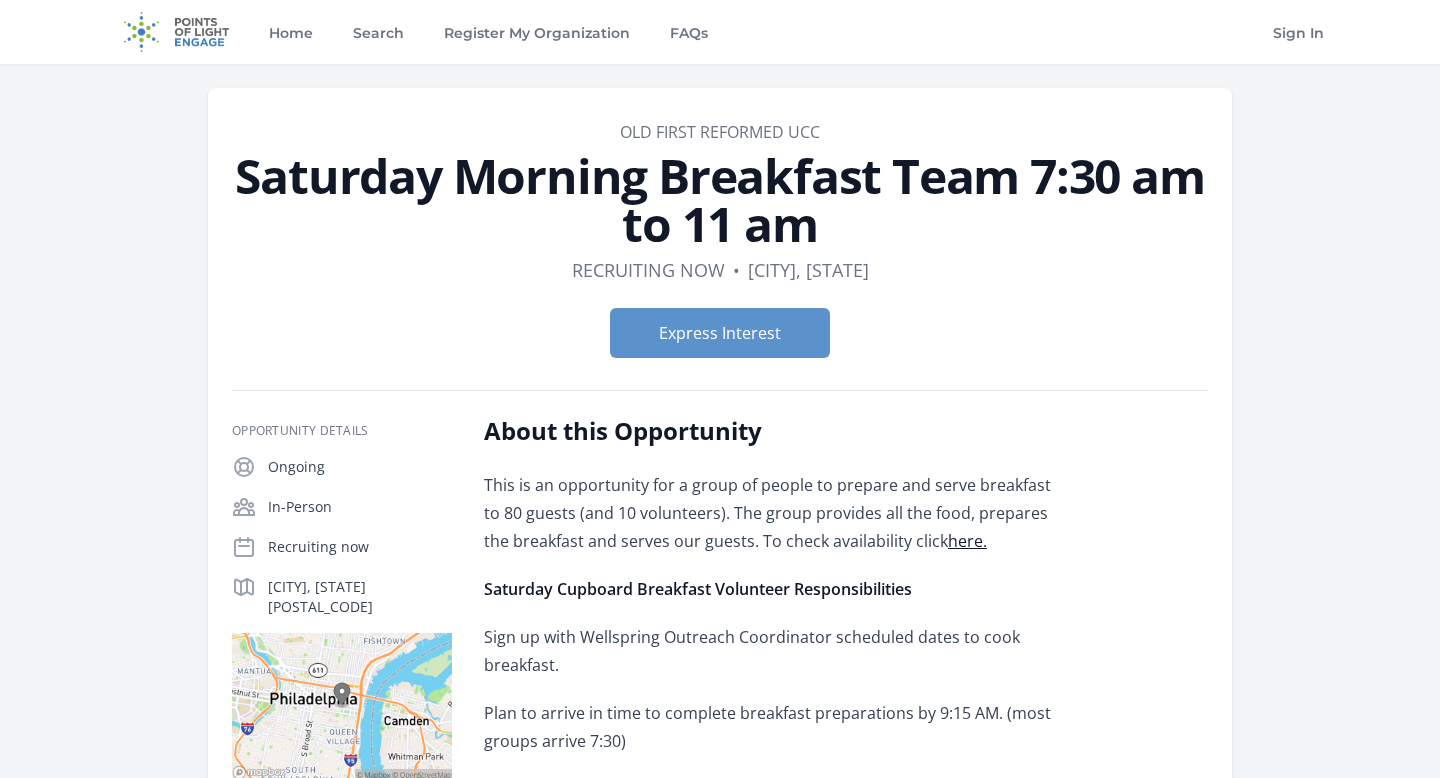 scroll, scrollTop: 0, scrollLeft: 0, axis: both 